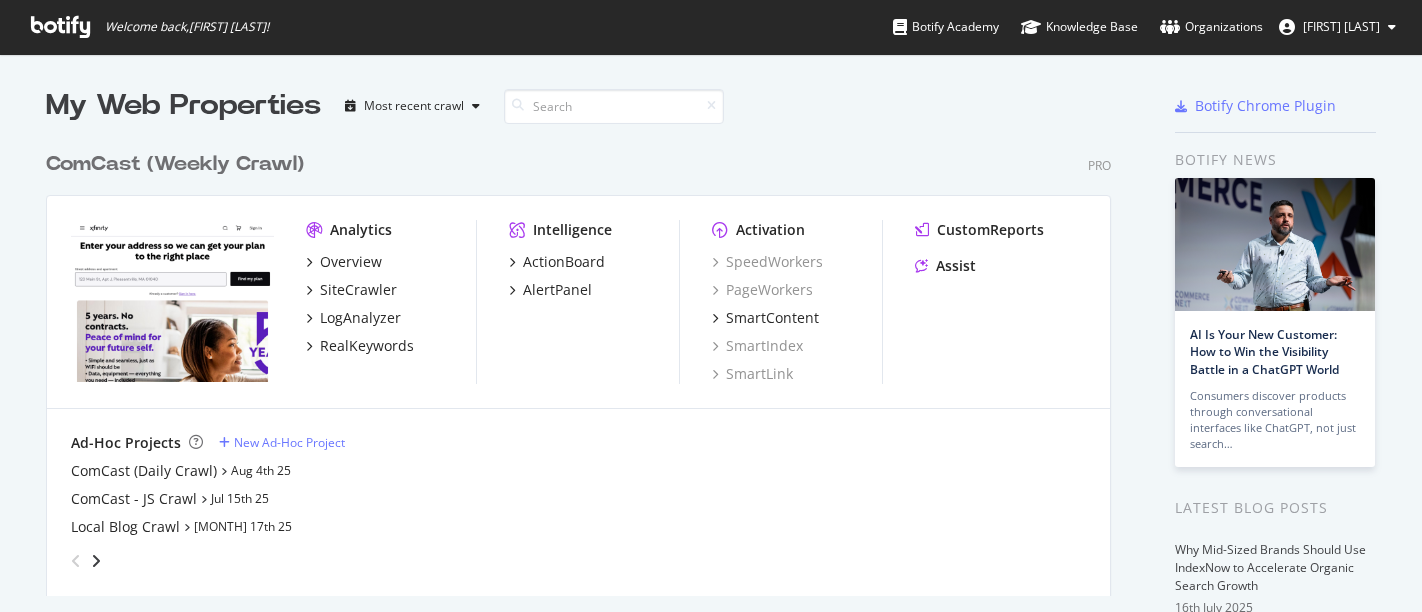 scroll, scrollTop: 0, scrollLeft: 0, axis: both 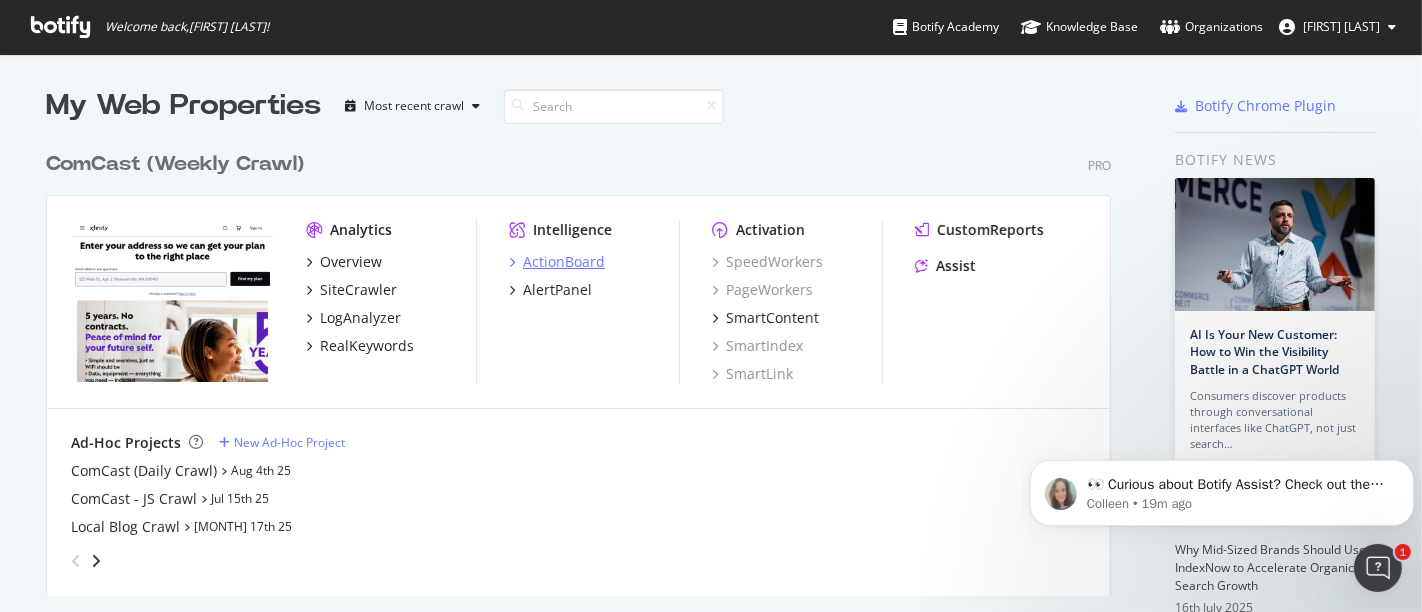 click on "ActionBoard" at bounding box center (564, 262) 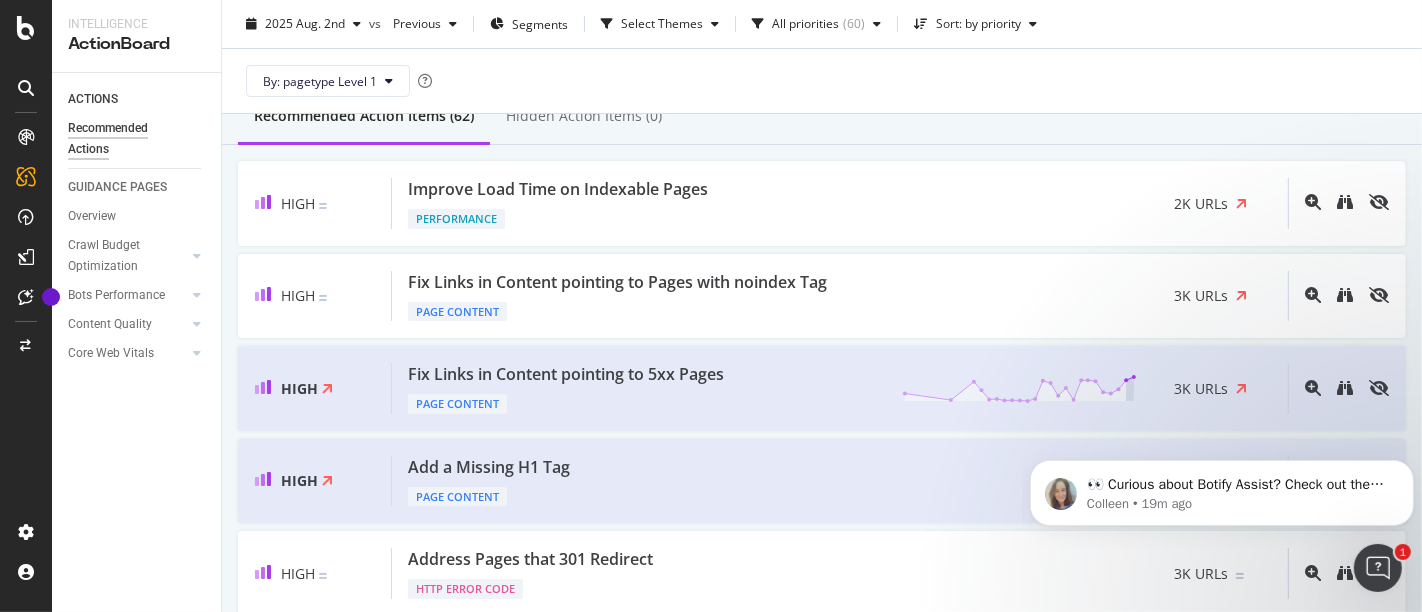 scroll, scrollTop: 225, scrollLeft: 0, axis: vertical 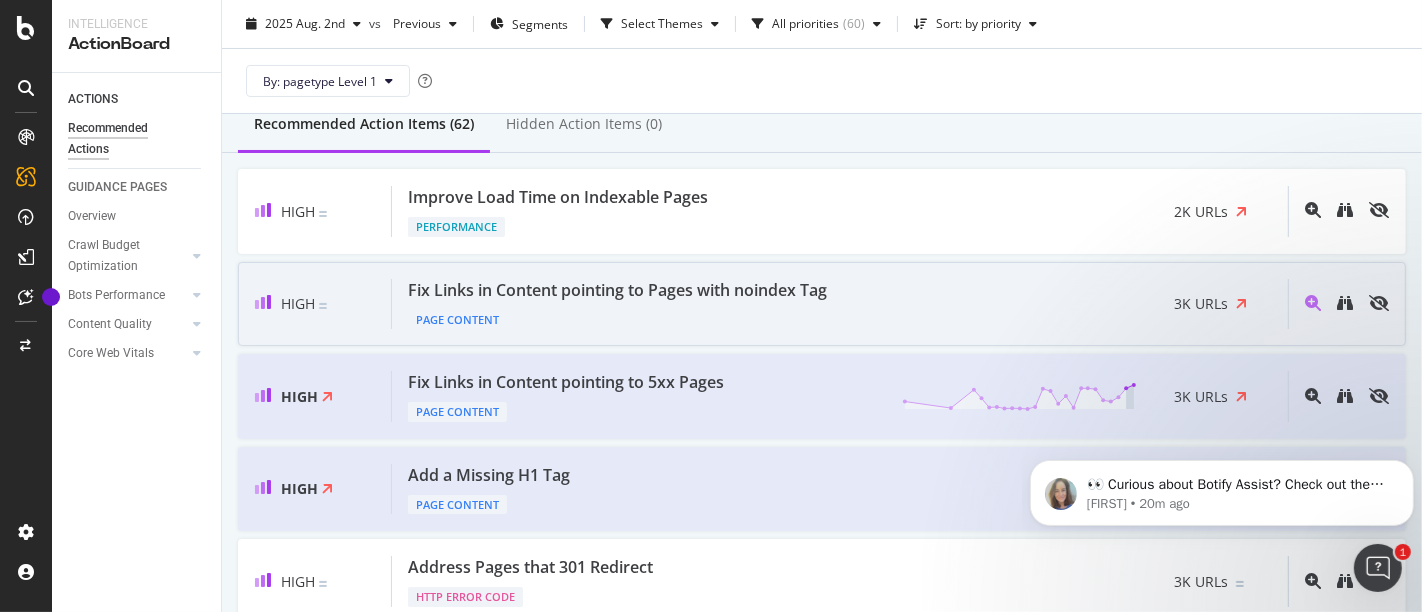 click on "Fix Links in Content pointing to Pages with noindex Tag" at bounding box center [617, 290] 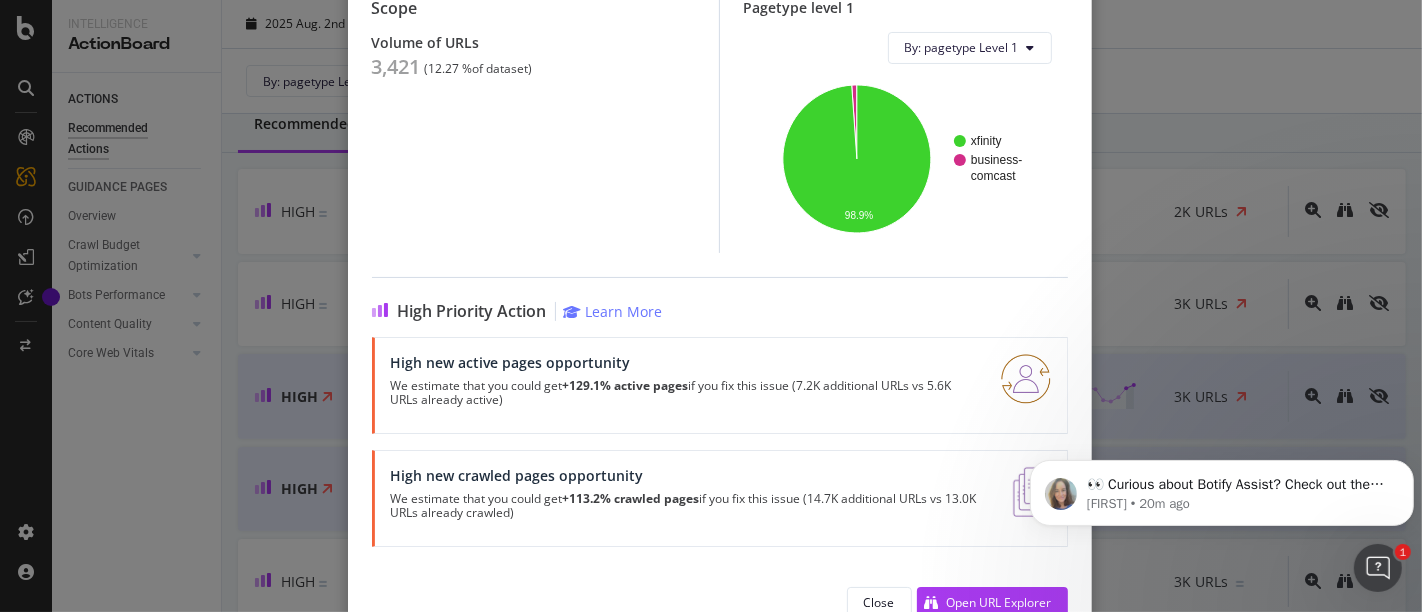 scroll, scrollTop: 224, scrollLeft: 0, axis: vertical 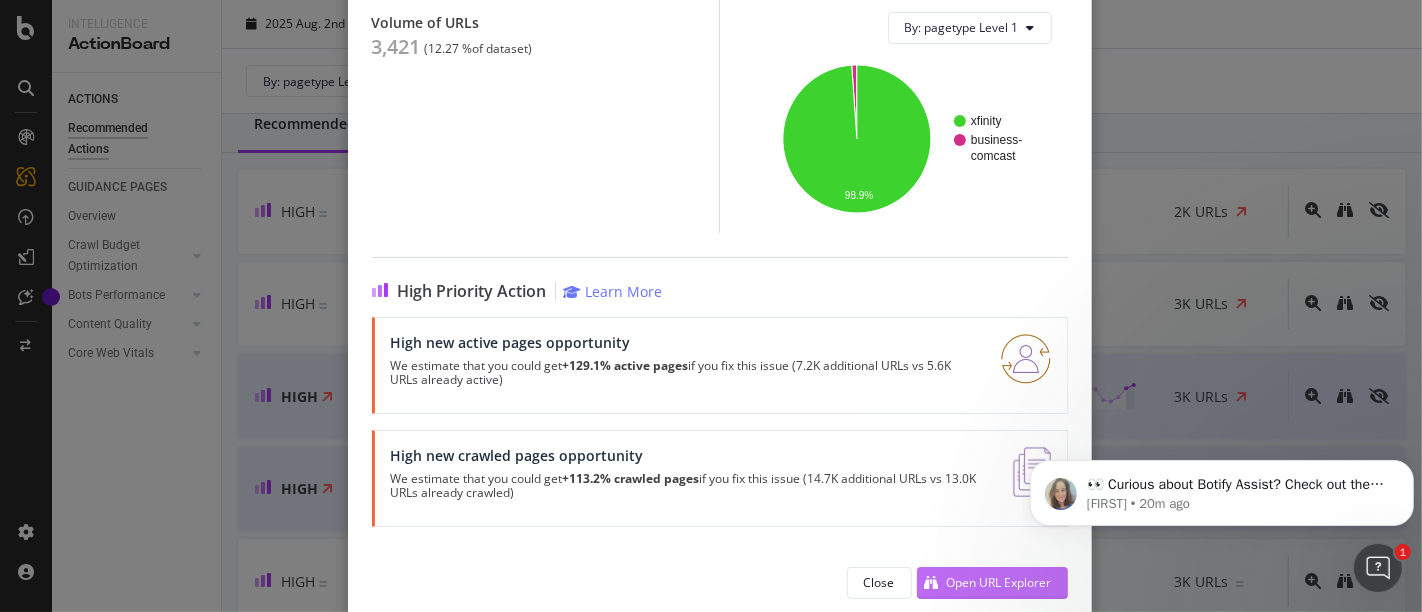 click on "Open URL Explorer" at bounding box center (999, 582) 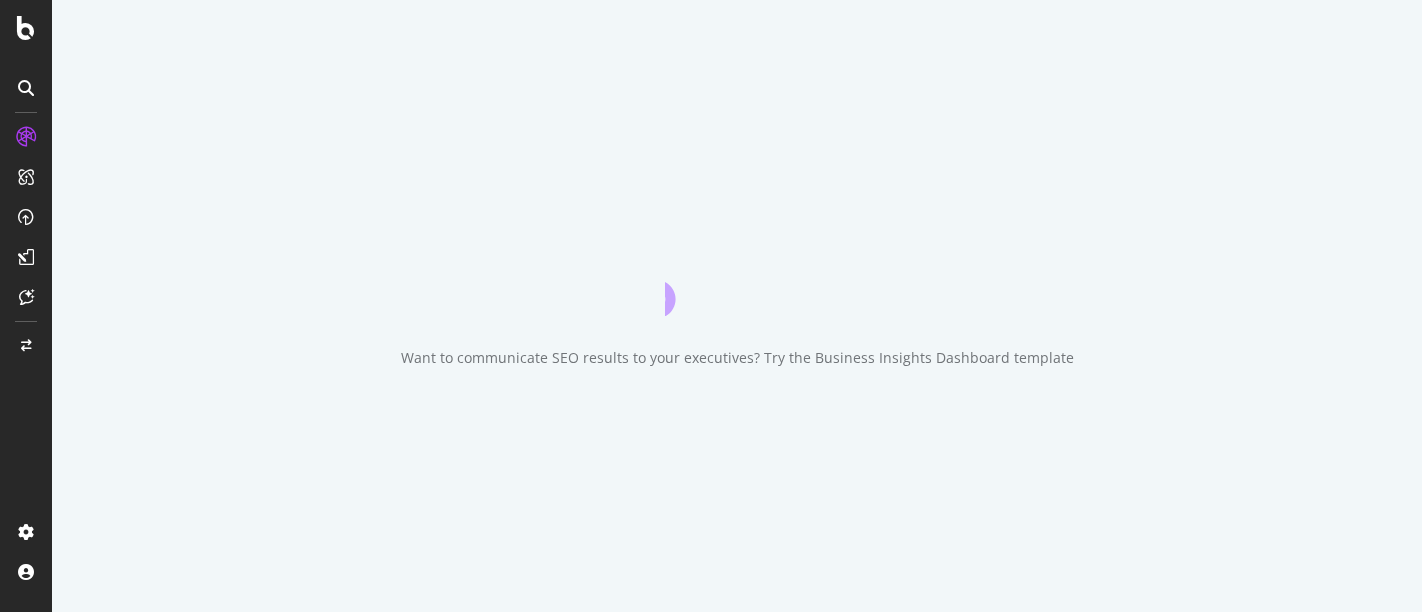 scroll, scrollTop: 0, scrollLeft: 0, axis: both 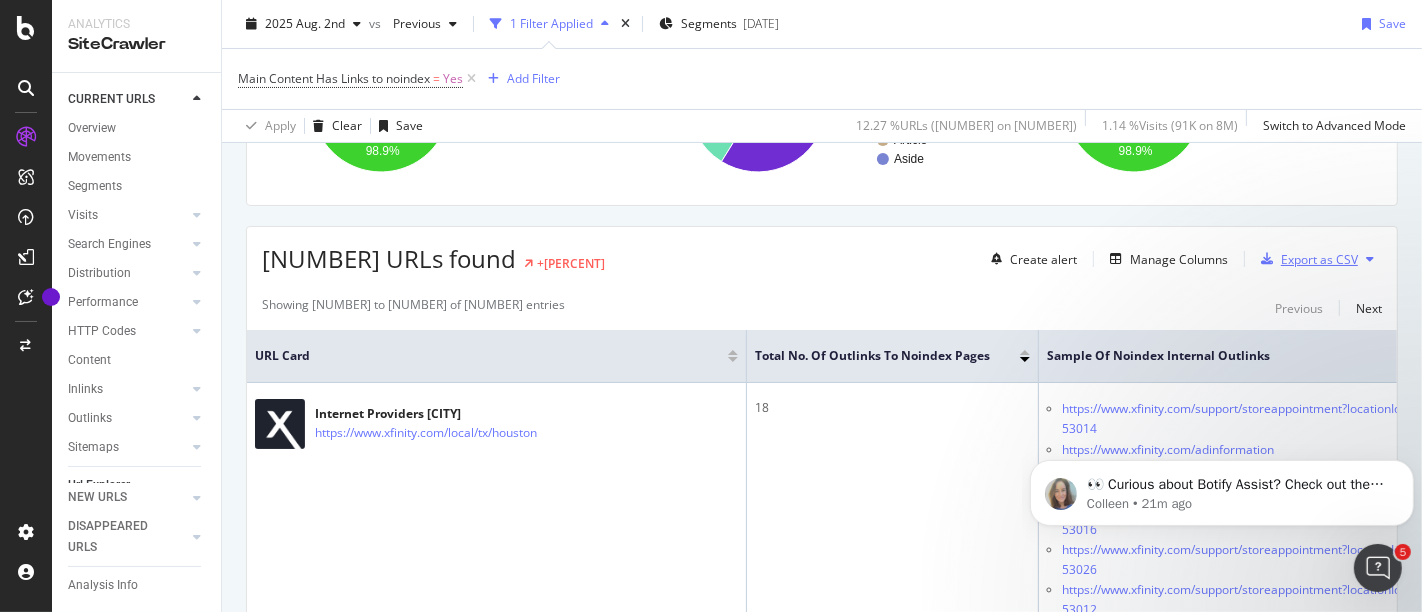 click on "Export as CSV" at bounding box center (1319, 259) 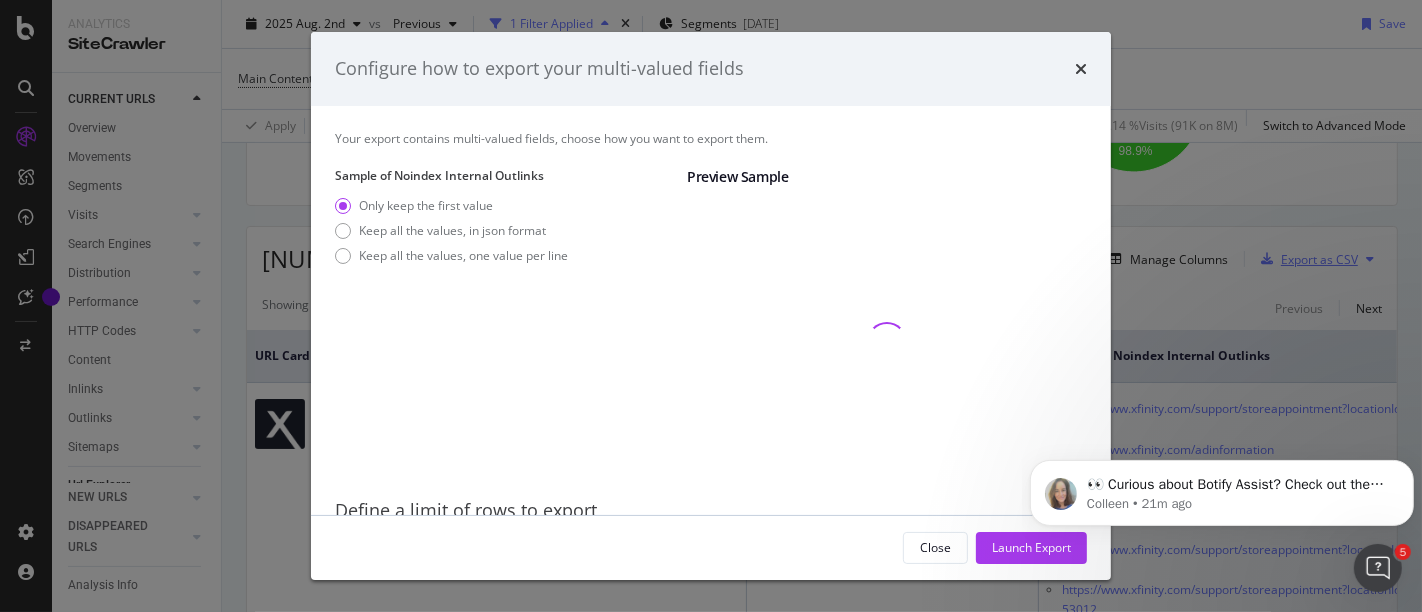 scroll, scrollTop: 82, scrollLeft: 0, axis: vertical 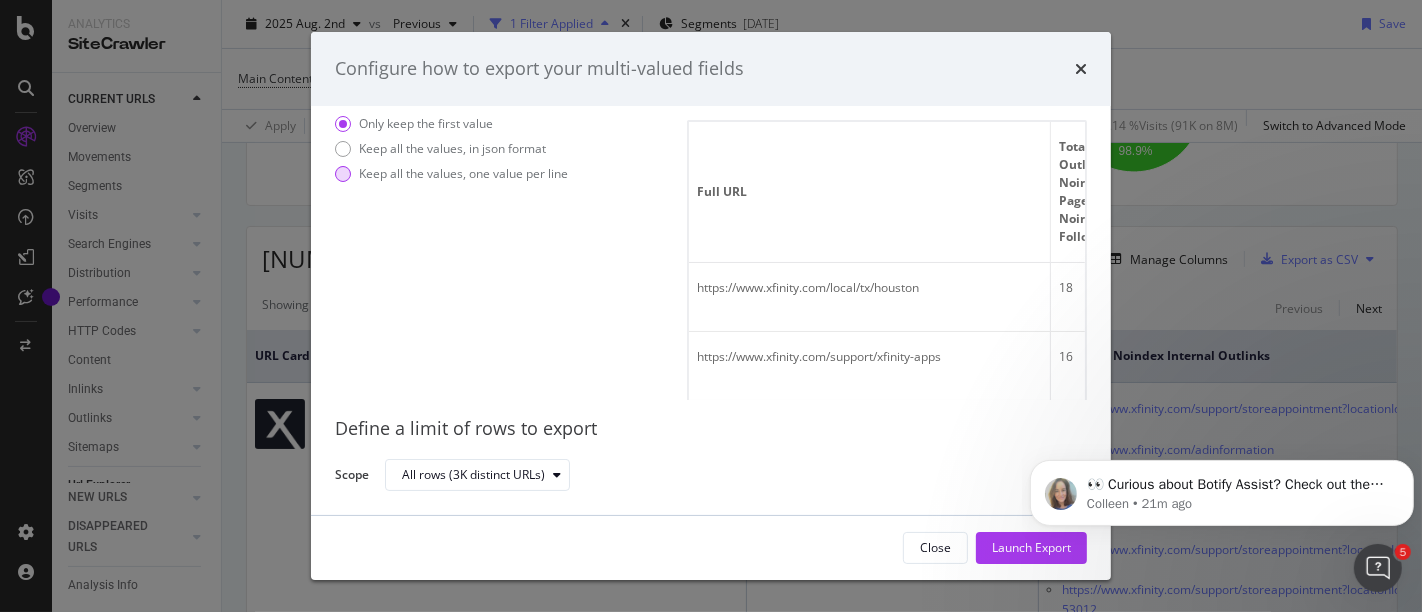click at bounding box center (343, 174) 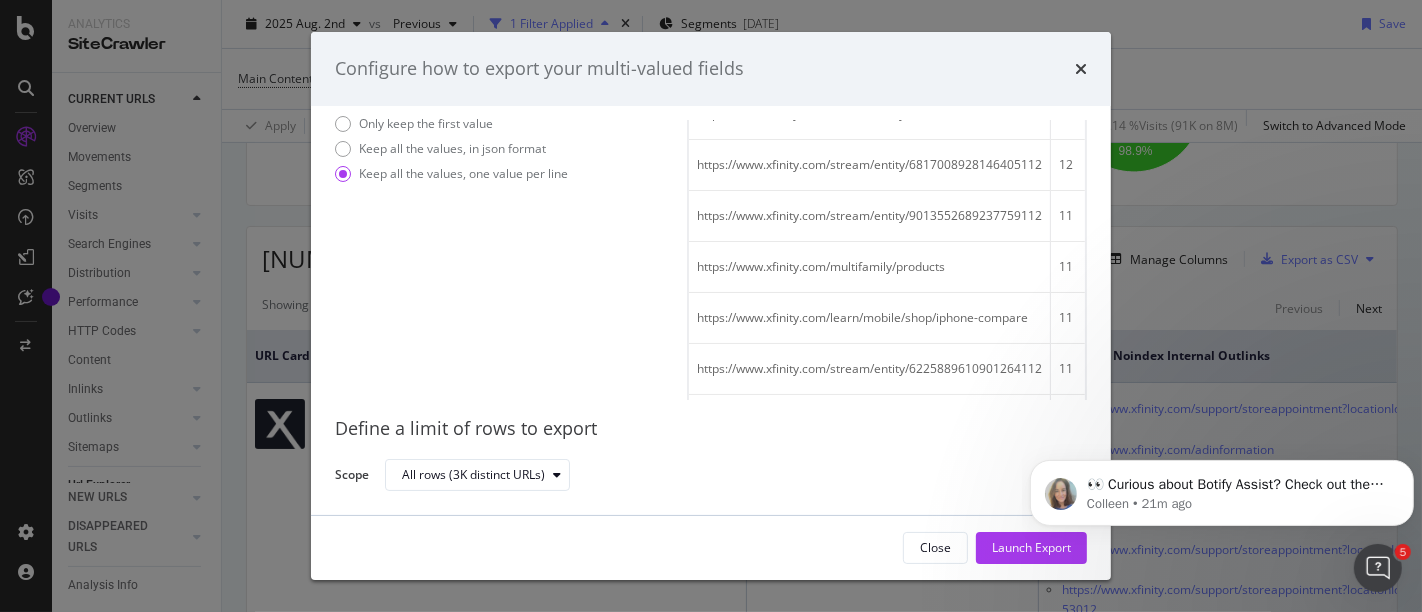 scroll, scrollTop: 0, scrollLeft: 0, axis: both 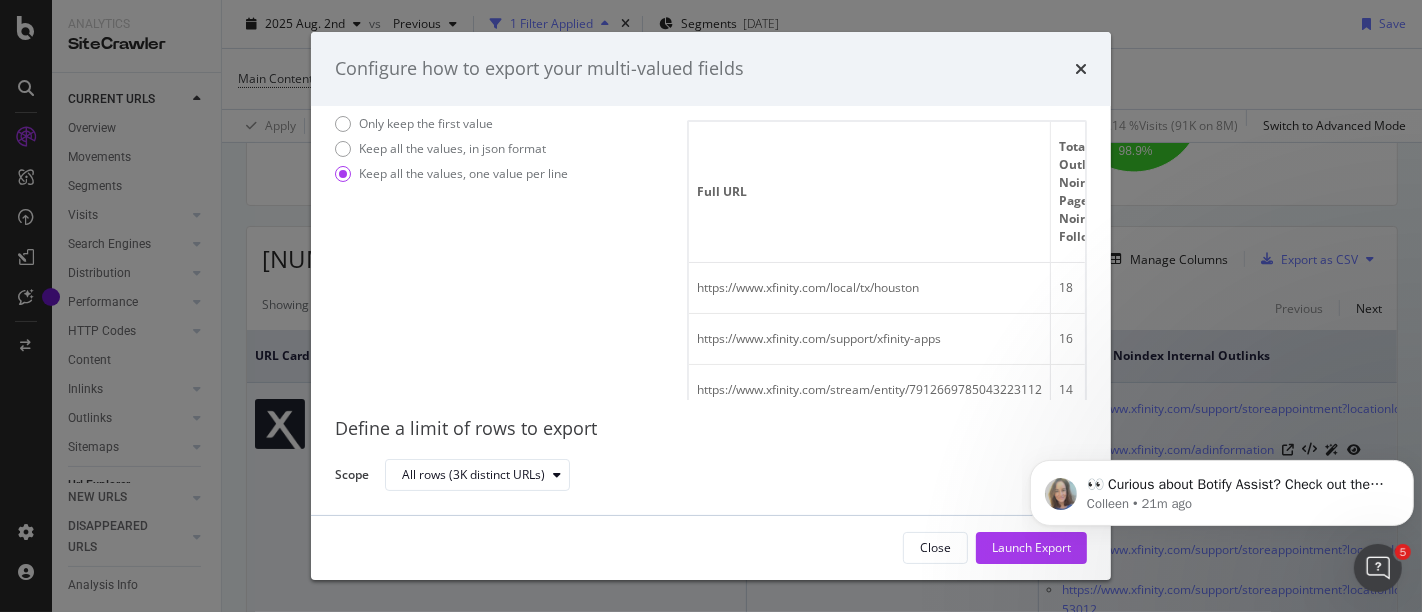 click on "Launch Export" at bounding box center (1031, 547) 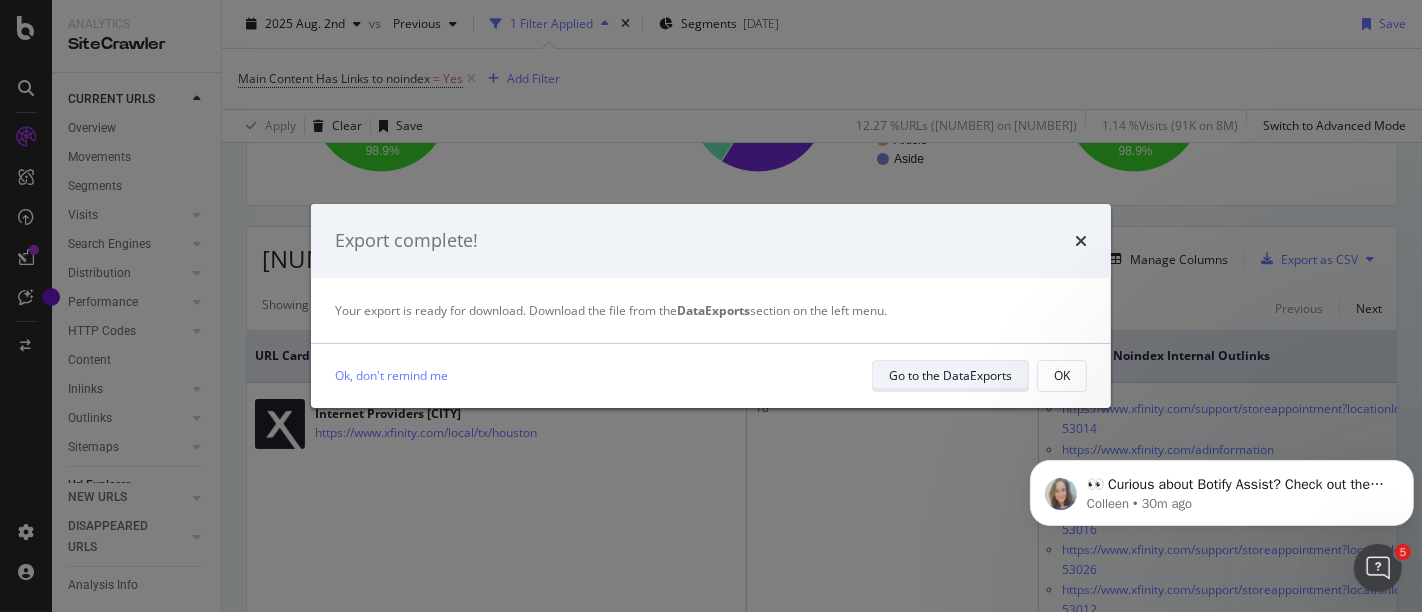 click on "Go to the DataExports" at bounding box center [950, 375] 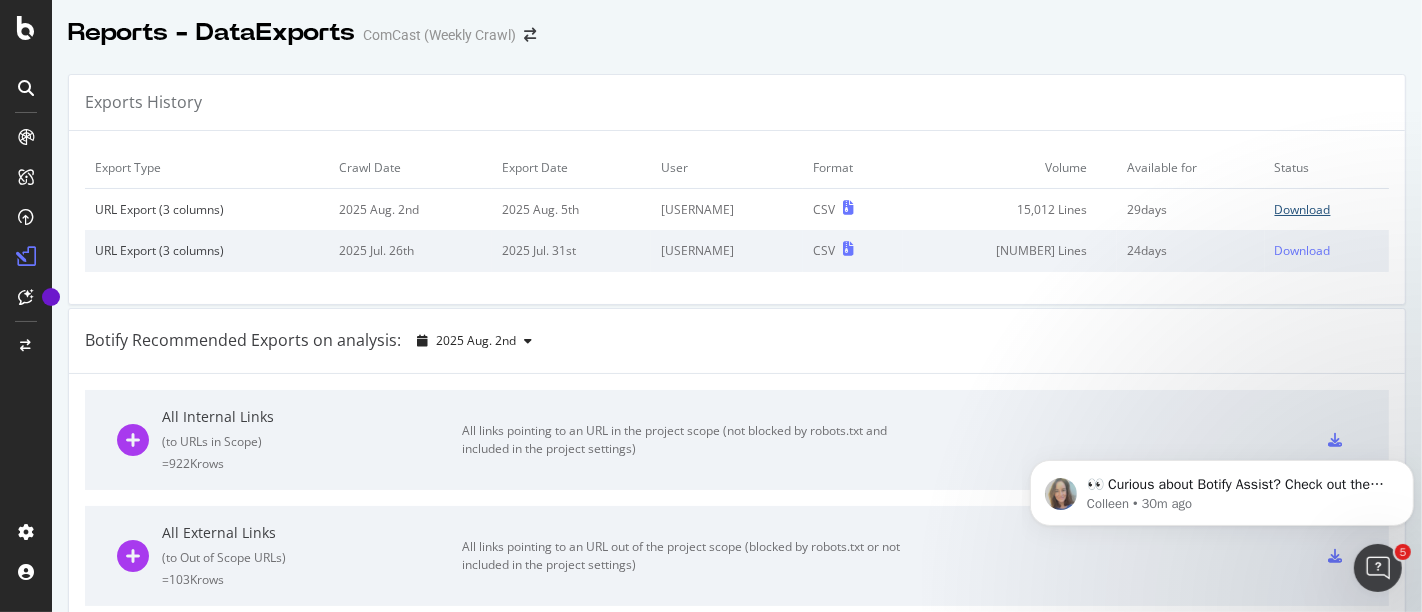 click on "Download" at bounding box center [1303, 209] 